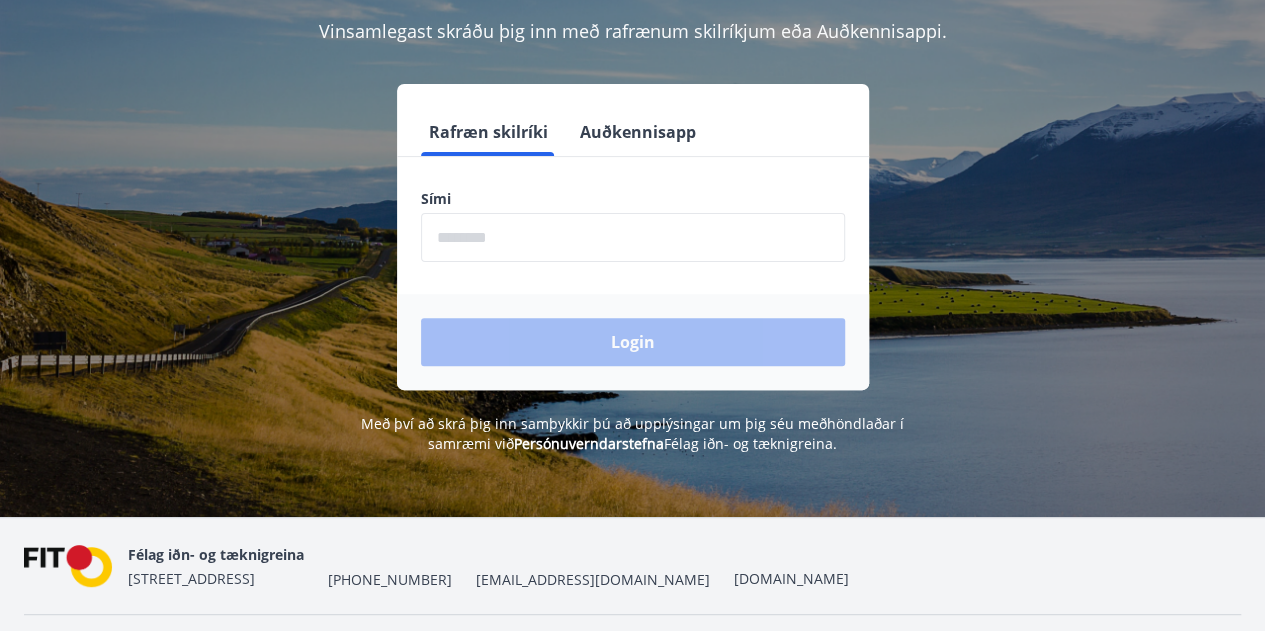 scroll, scrollTop: 262, scrollLeft: 0, axis: vertical 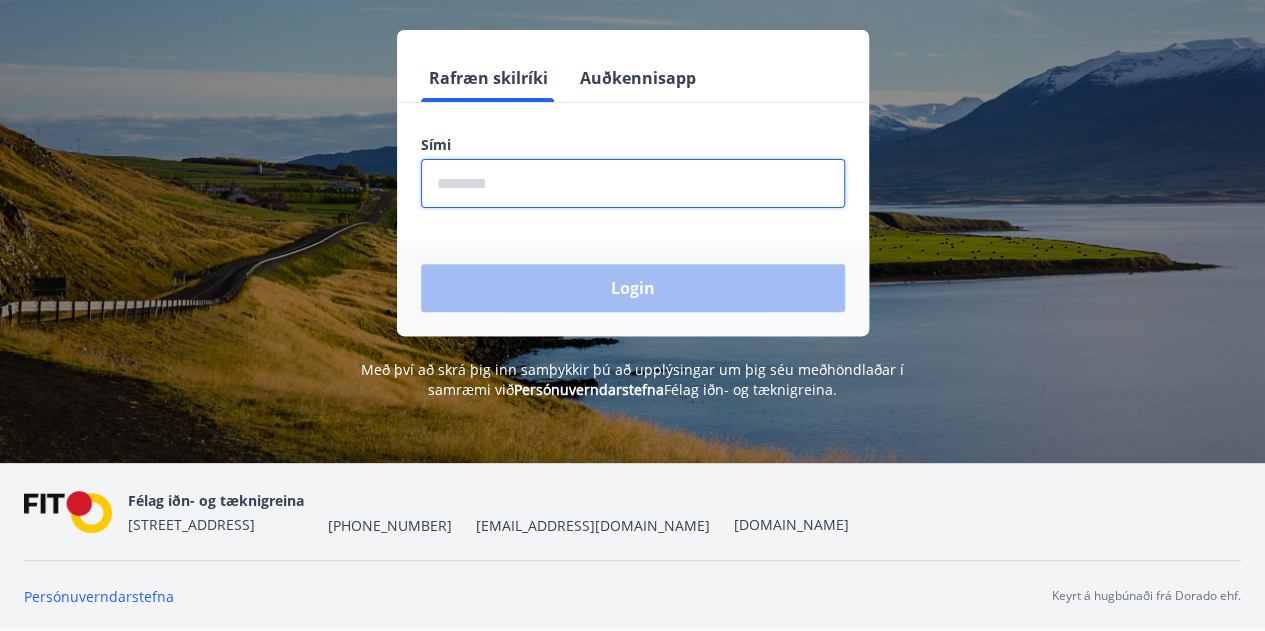 click at bounding box center [633, 183] 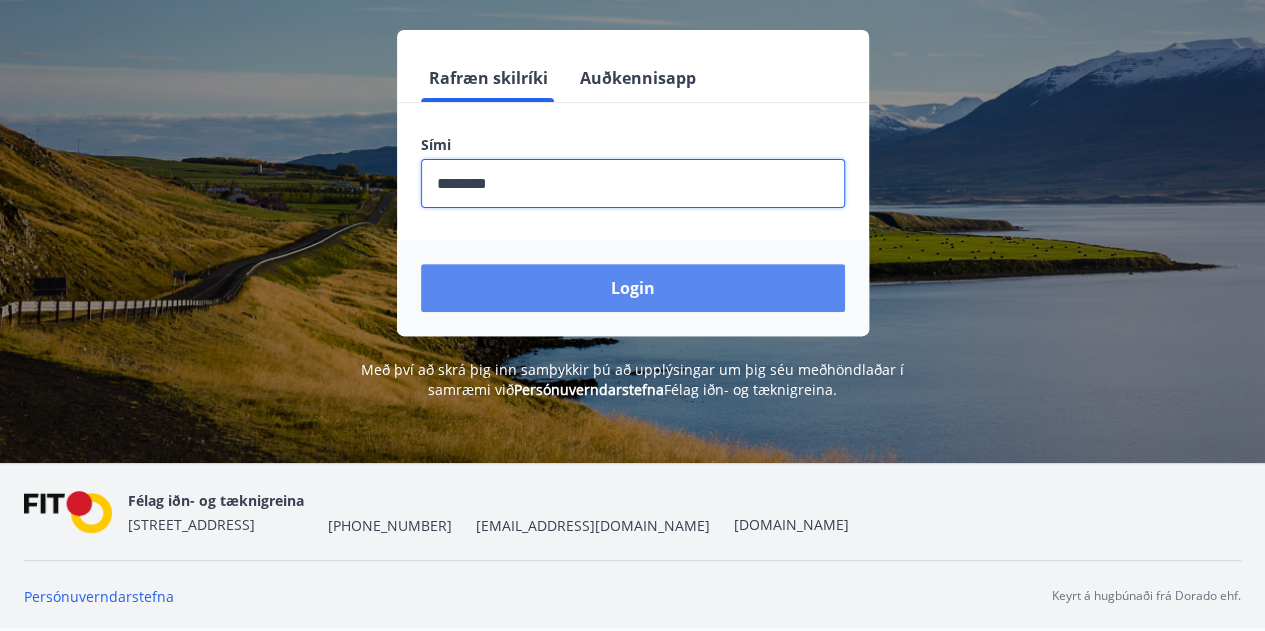 type on "********" 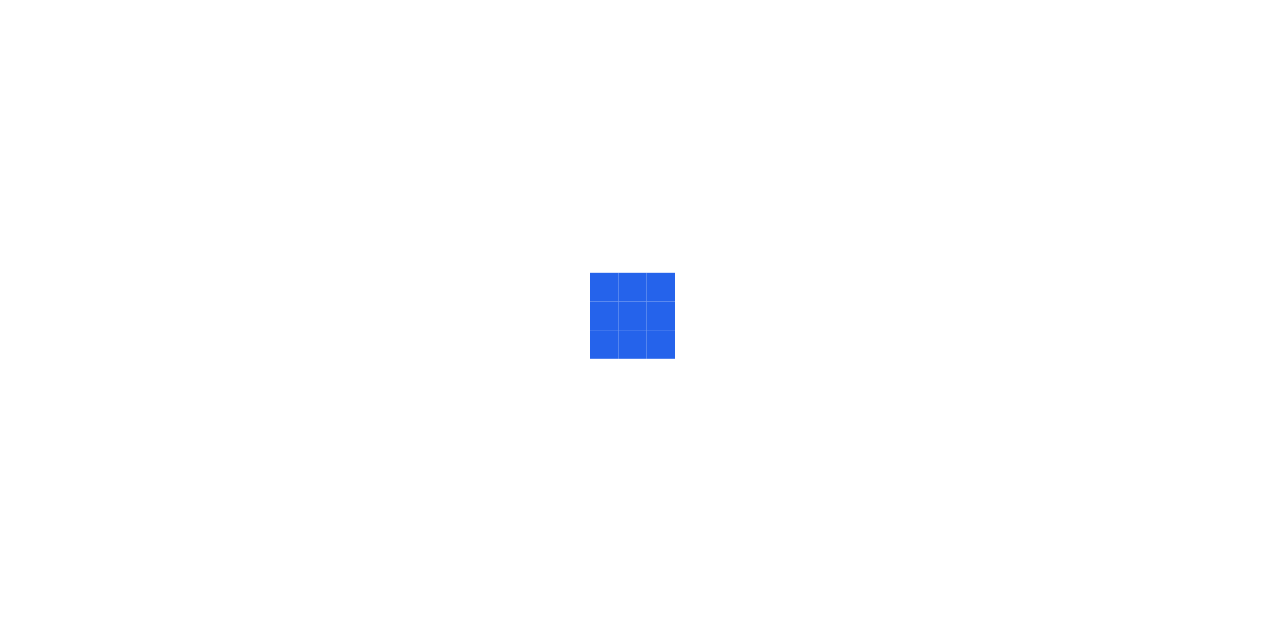 scroll, scrollTop: 0, scrollLeft: 0, axis: both 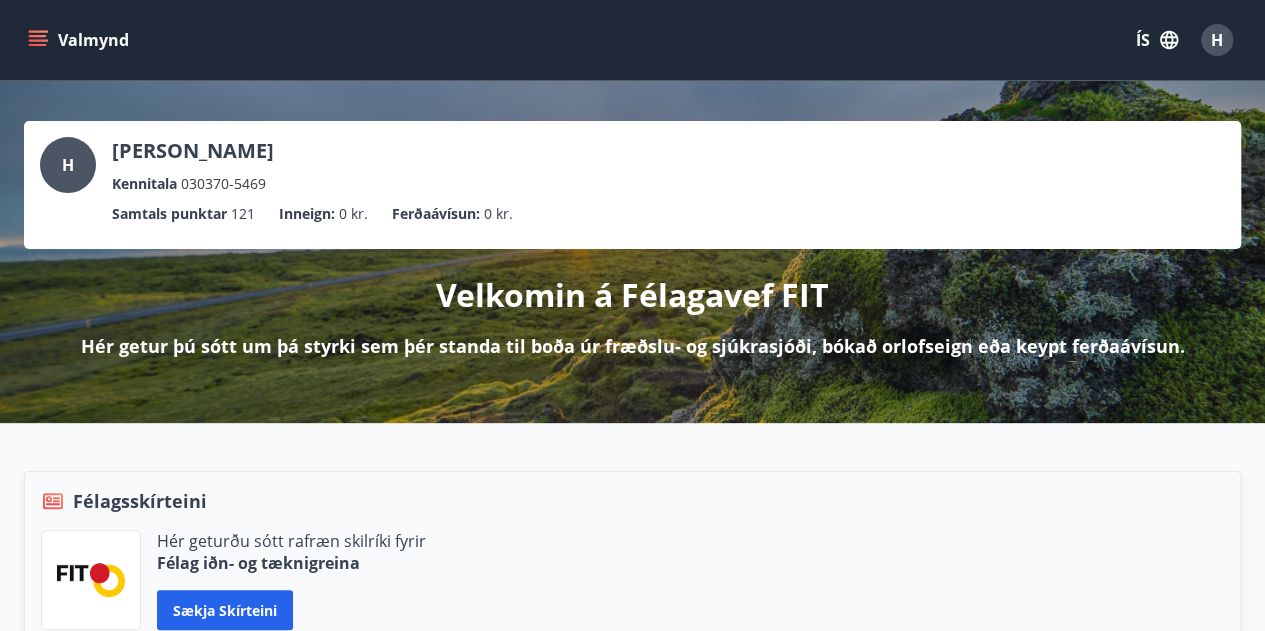 click on "Valmynd" at bounding box center [80, 40] 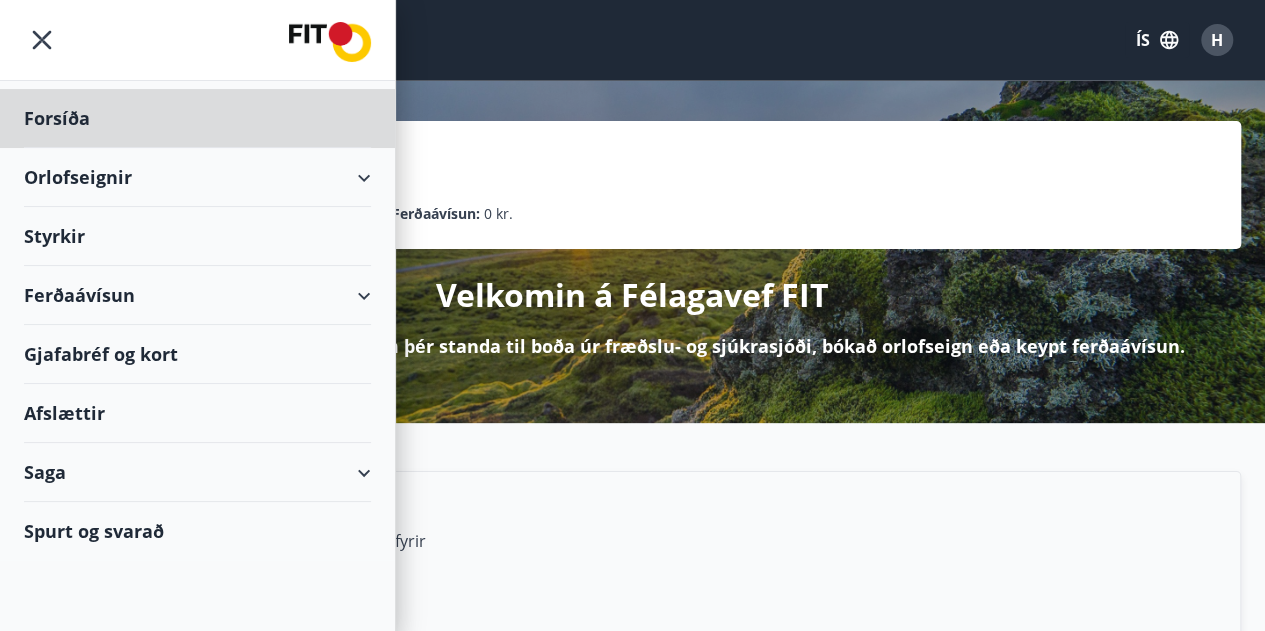 click on "Styrkir" at bounding box center (197, 118) 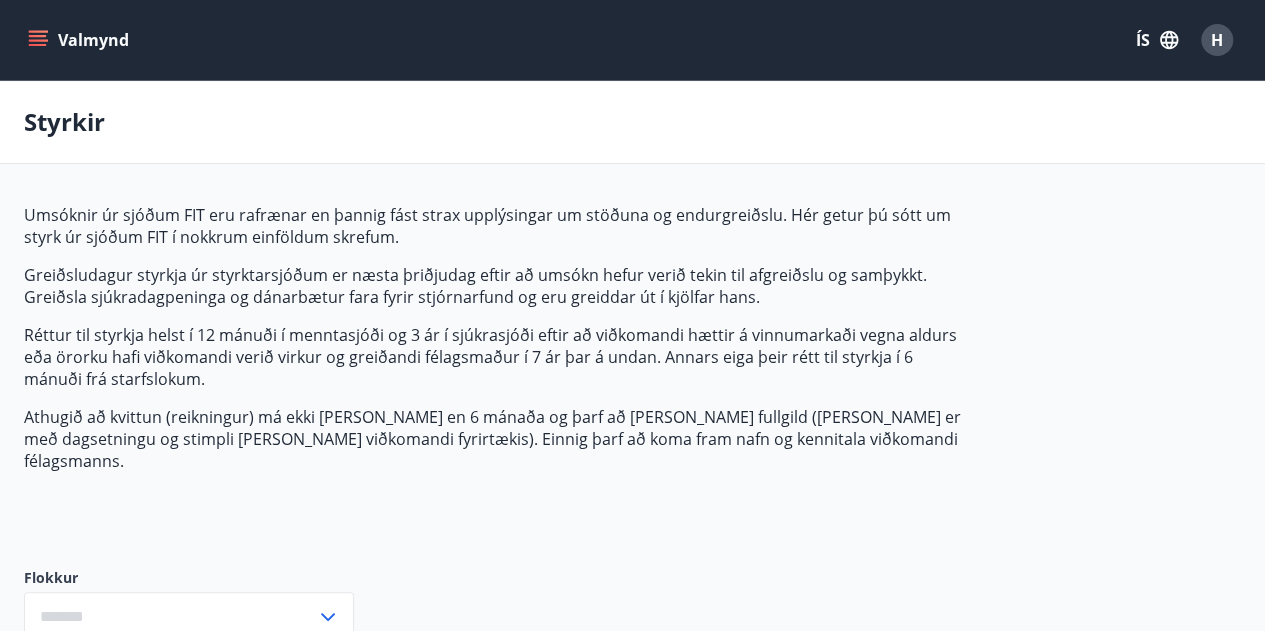type on "***" 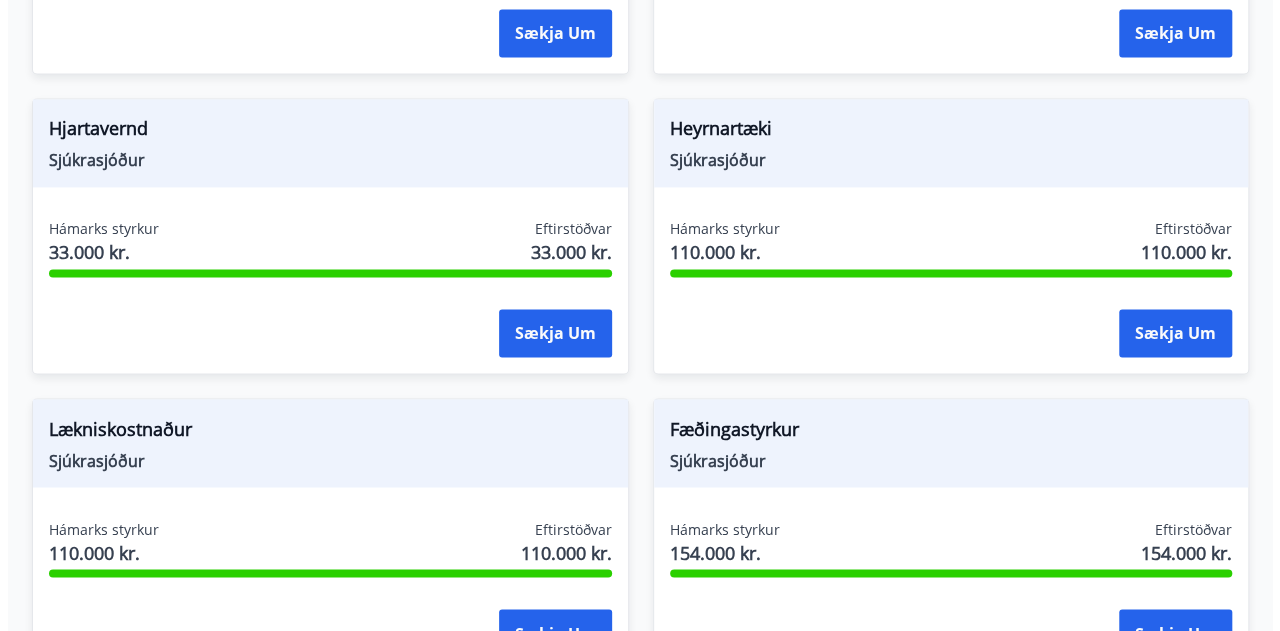 scroll, scrollTop: 1500, scrollLeft: 0, axis: vertical 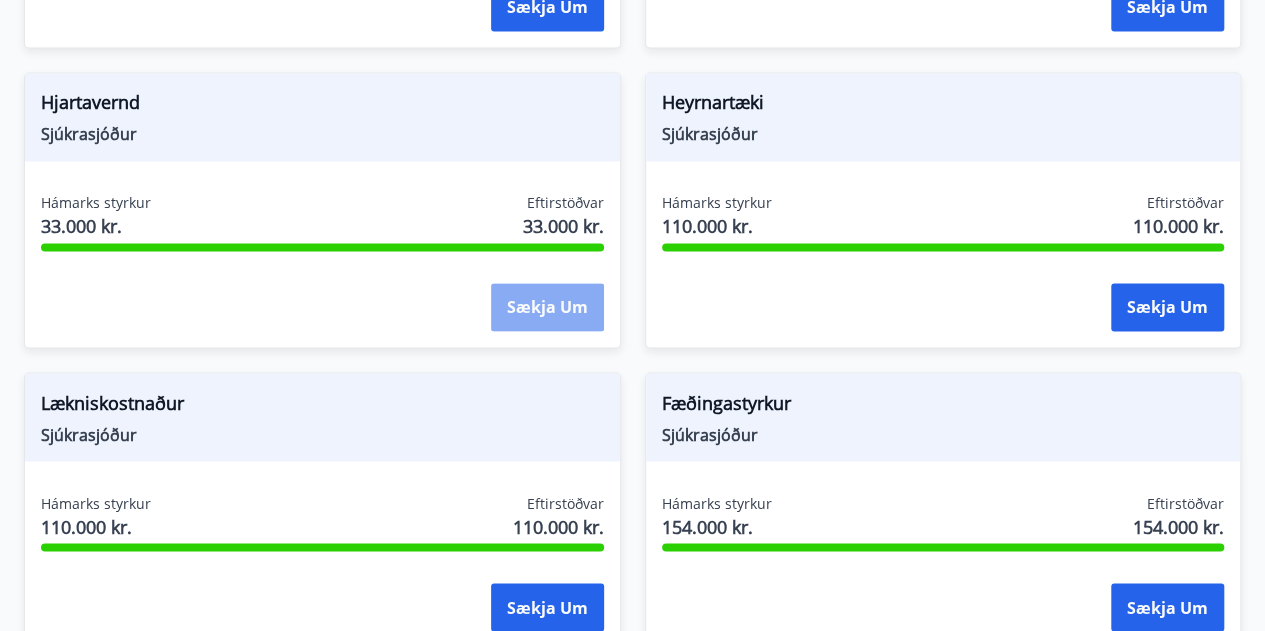 click on "Sækja um" at bounding box center [547, 307] 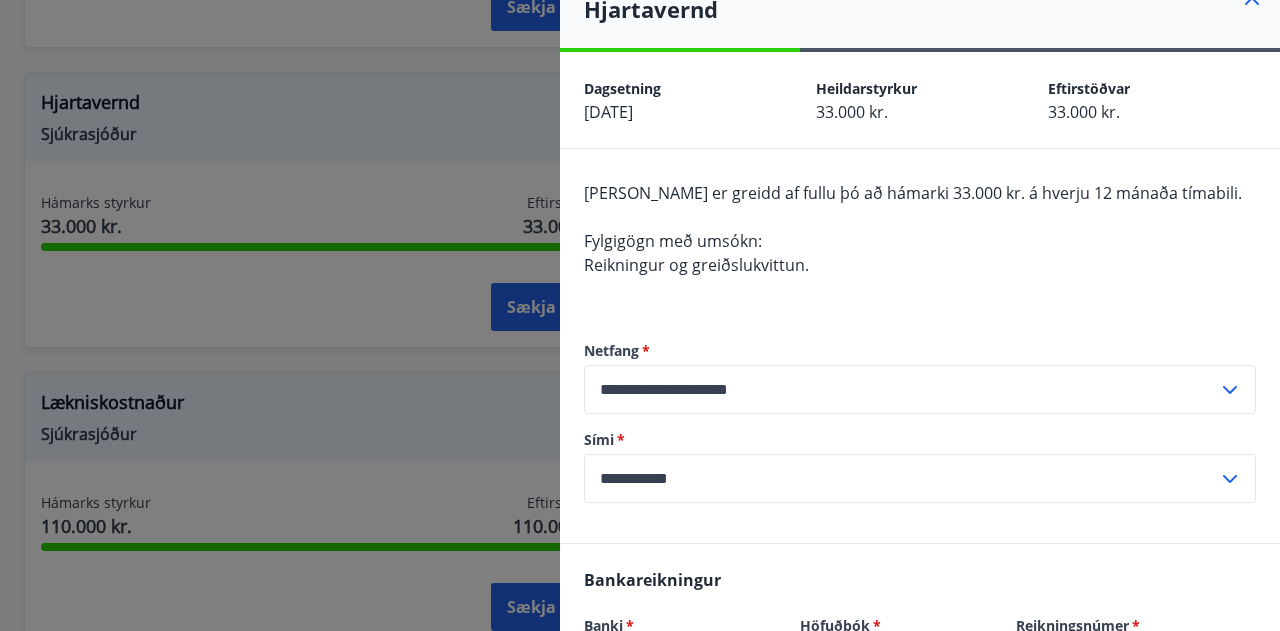 scroll, scrollTop: 0, scrollLeft: 0, axis: both 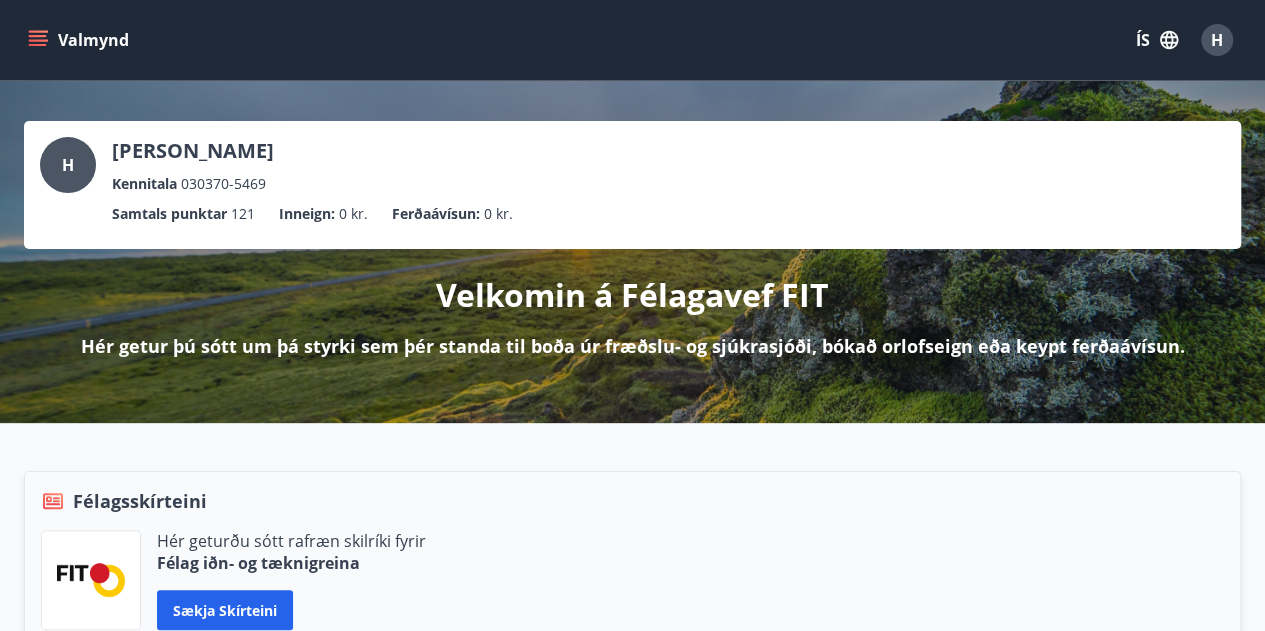 click on "Valmynd" at bounding box center (80, 40) 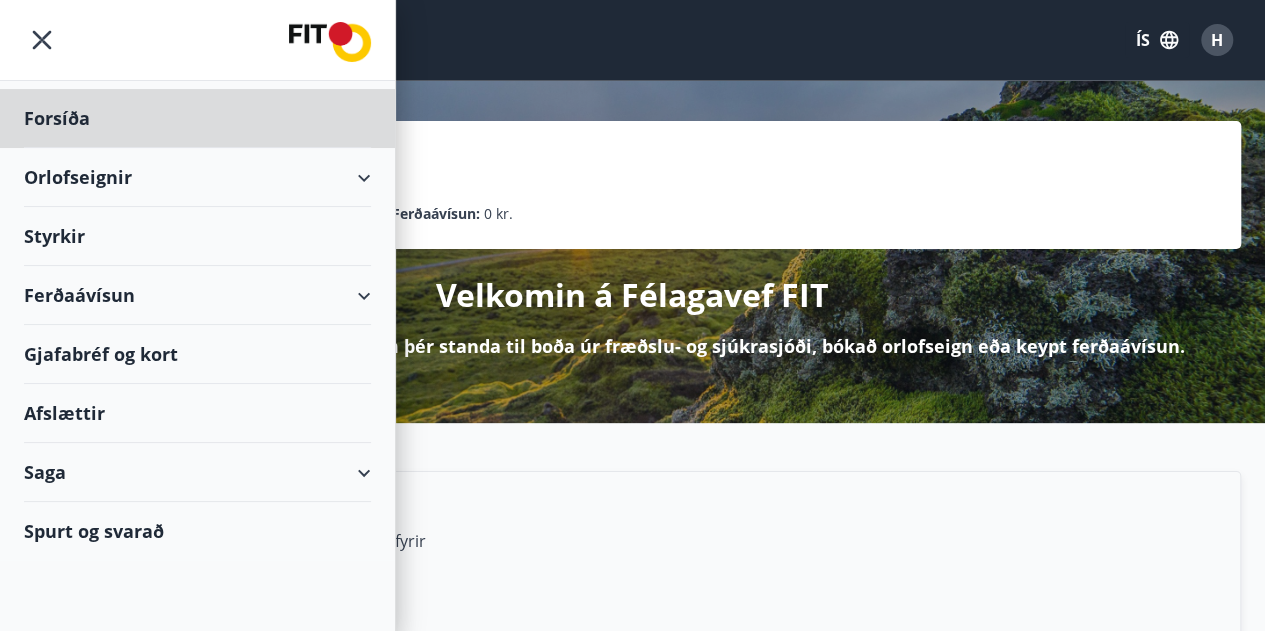 click on "Styrkir" at bounding box center (197, 118) 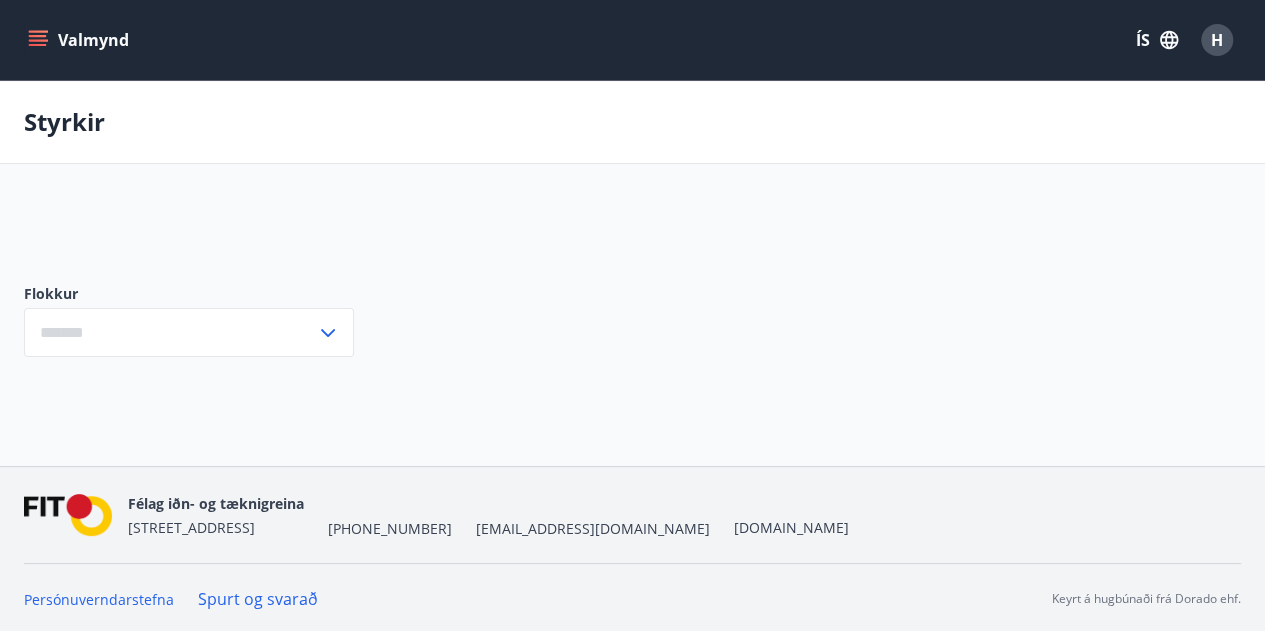 type on "***" 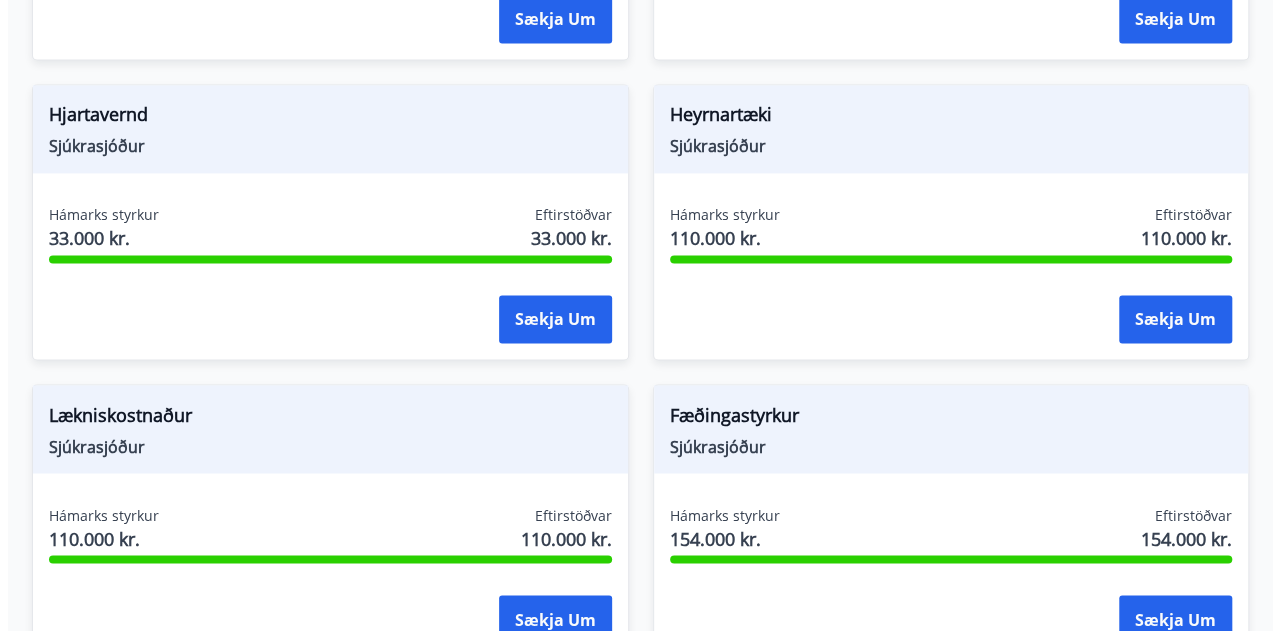 scroll, scrollTop: 1600, scrollLeft: 0, axis: vertical 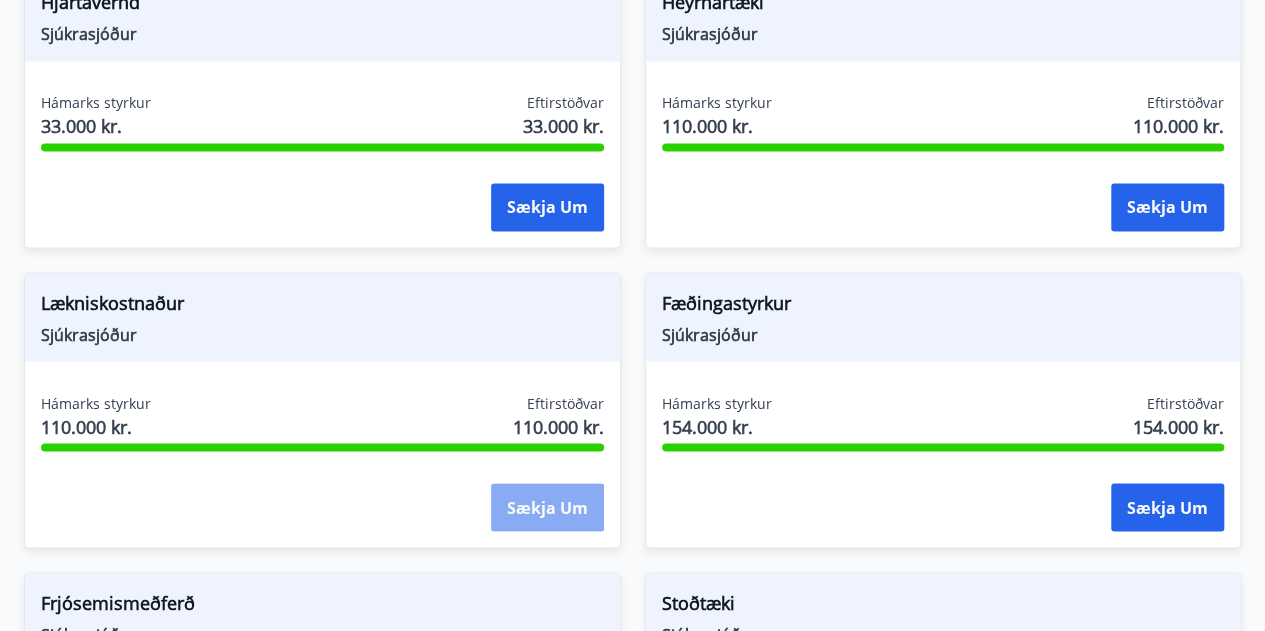 click on "Sækja um" at bounding box center (547, 507) 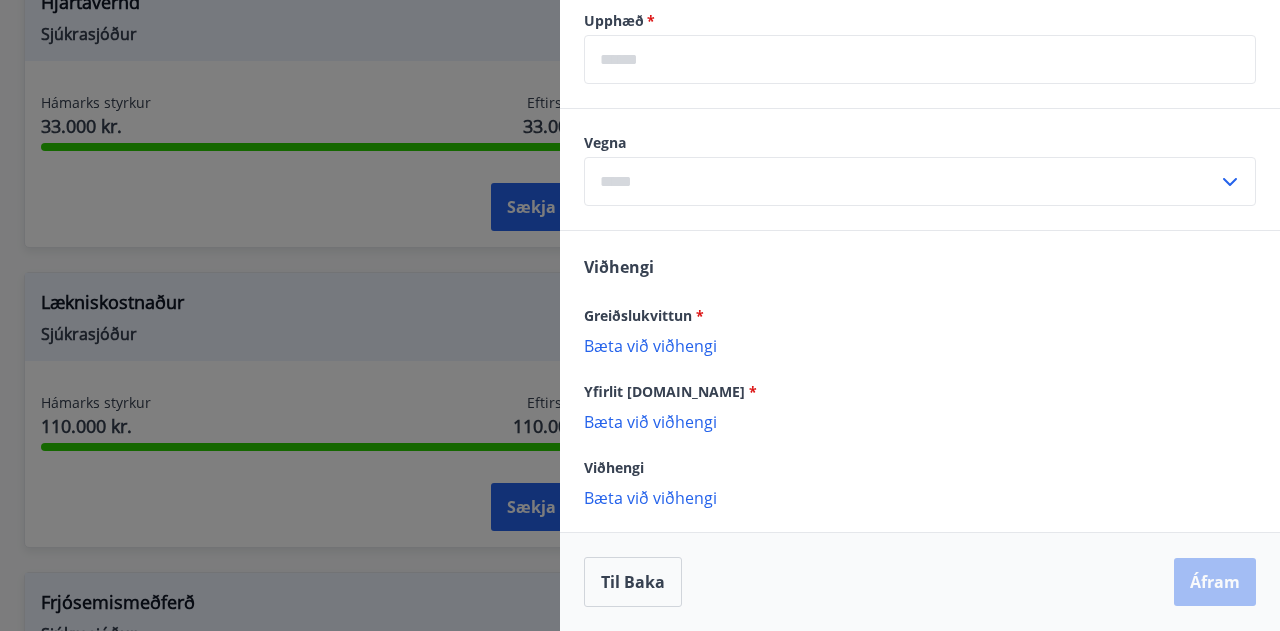 scroll, scrollTop: 866, scrollLeft: 0, axis: vertical 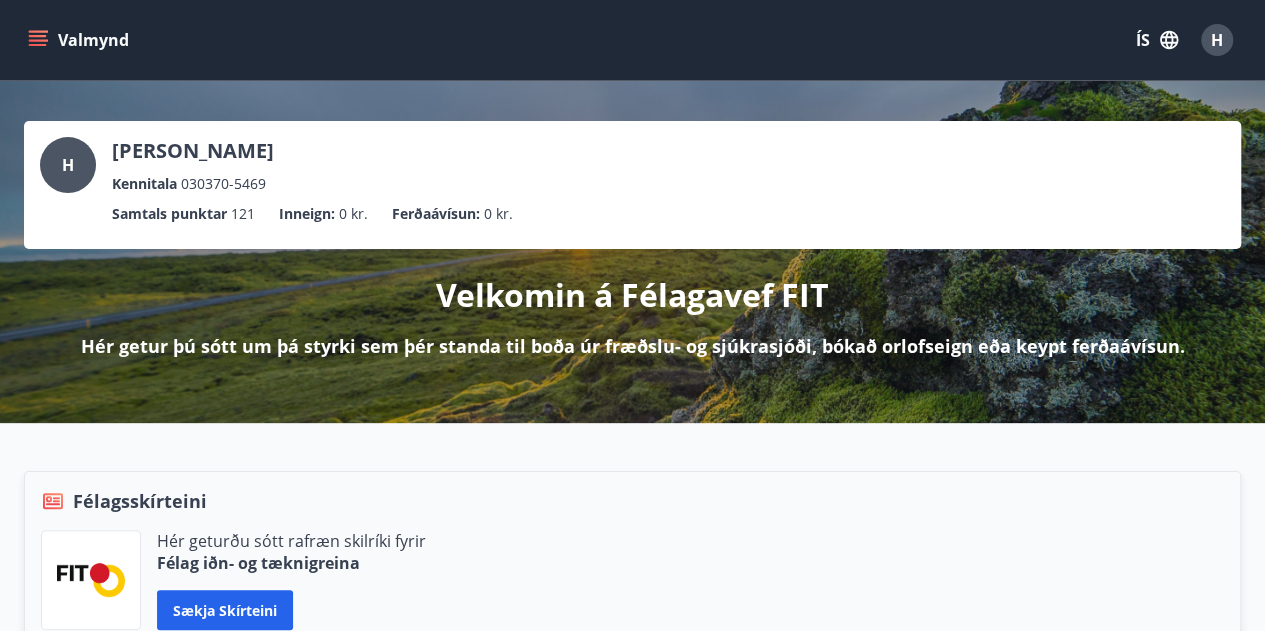 click on "Valmynd" at bounding box center (80, 40) 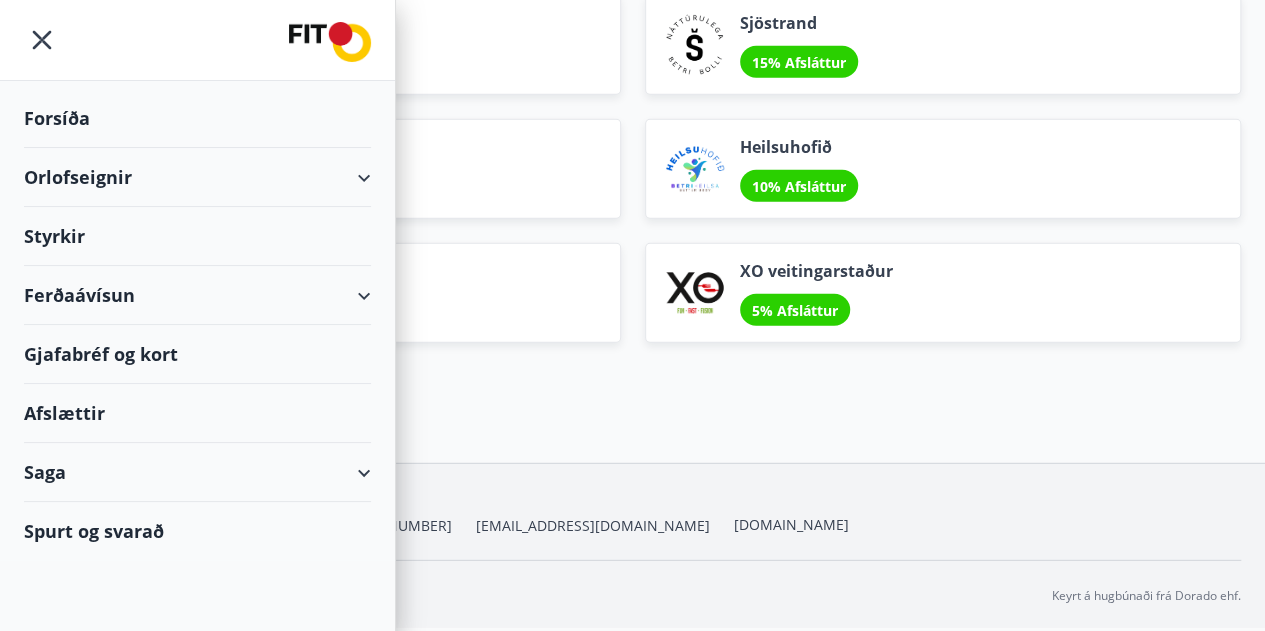 scroll, scrollTop: 2606, scrollLeft: 0, axis: vertical 